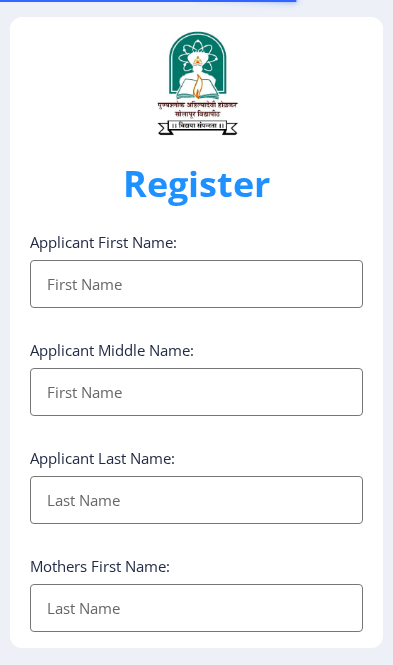select 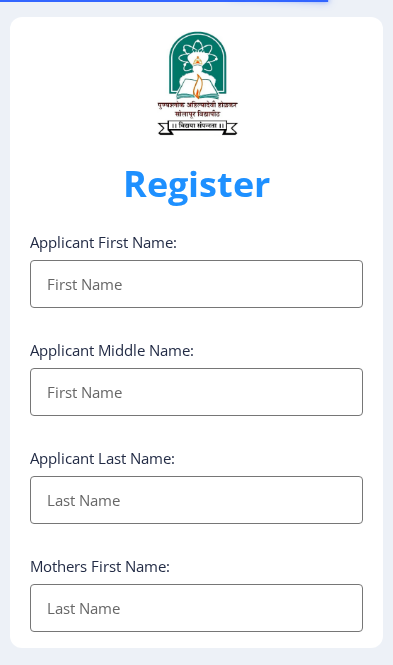 click on "Applicant First Name:" at bounding box center (196, 284) 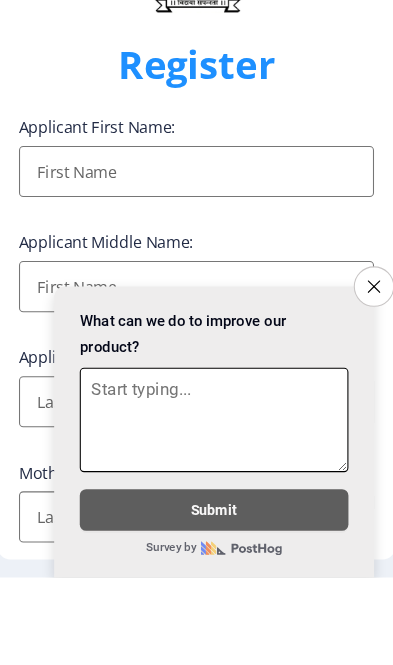 scroll, scrollTop: 24, scrollLeft: 0, axis: vertical 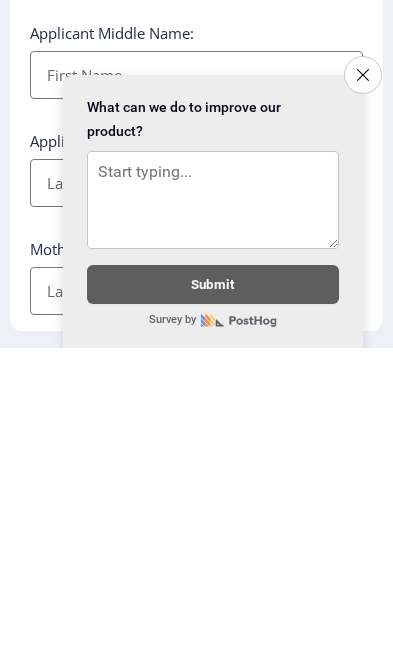 click 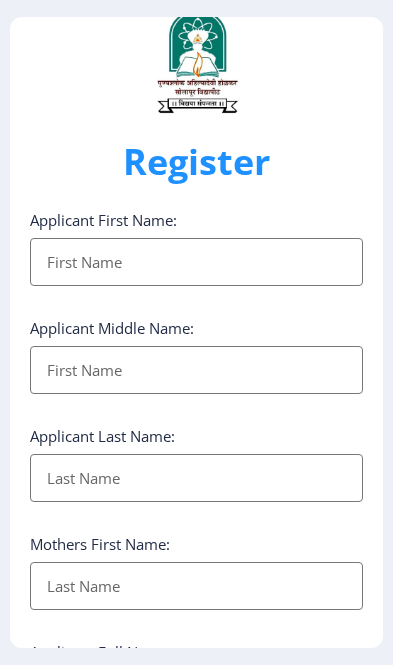 scroll, scrollTop: 28, scrollLeft: 0, axis: vertical 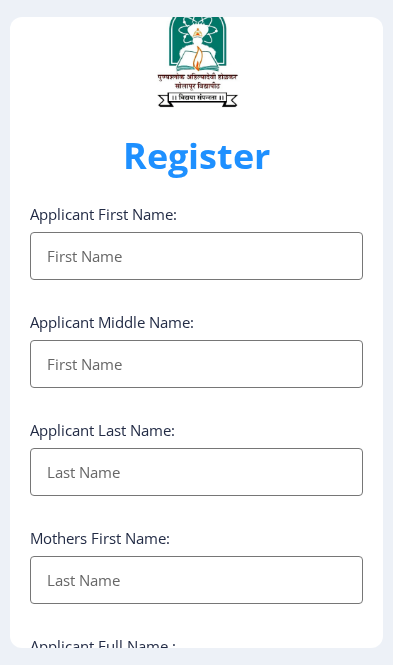 click on "Applicant First Name:" at bounding box center [196, 256] 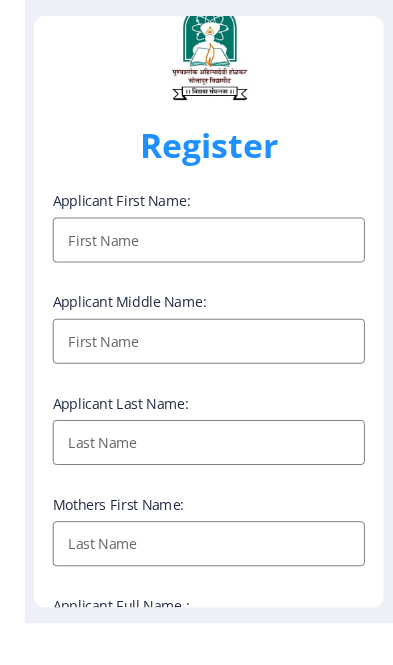 scroll, scrollTop: 24, scrollLeft: 0, axis: vertical 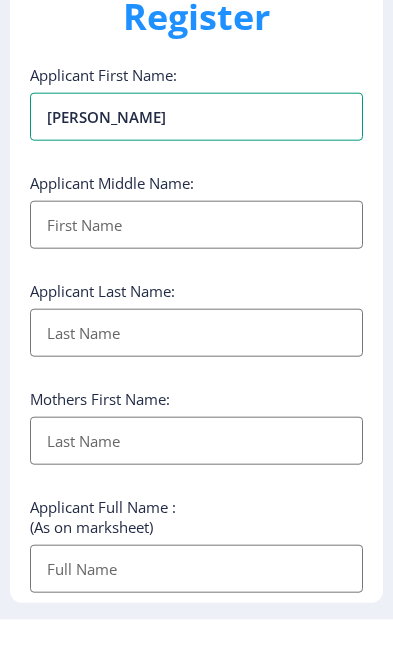 type on "[PERSON_NAME]" 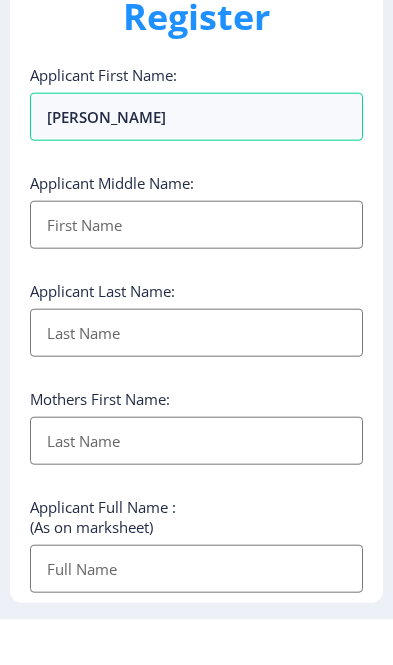 click on "Applicant First Name:" at bounding box center (196, 270) 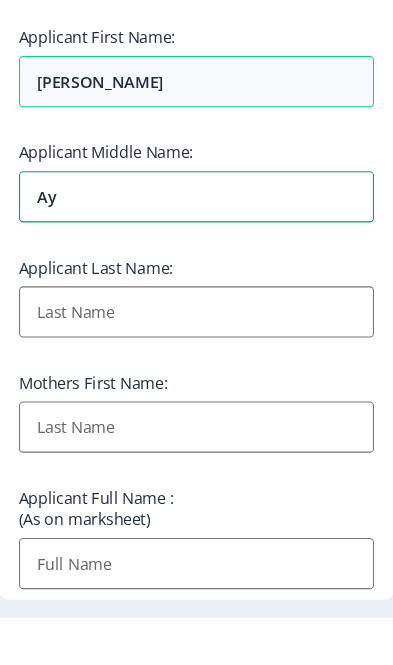 type on "A" 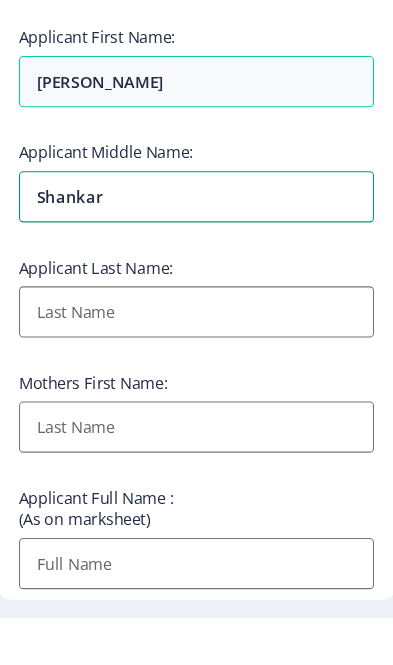 type on "Shankar" 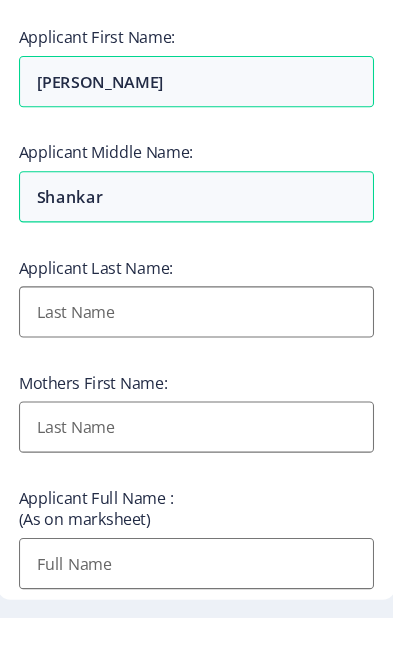 click on "Applicant First Name:" at bounding box center (196, 378) 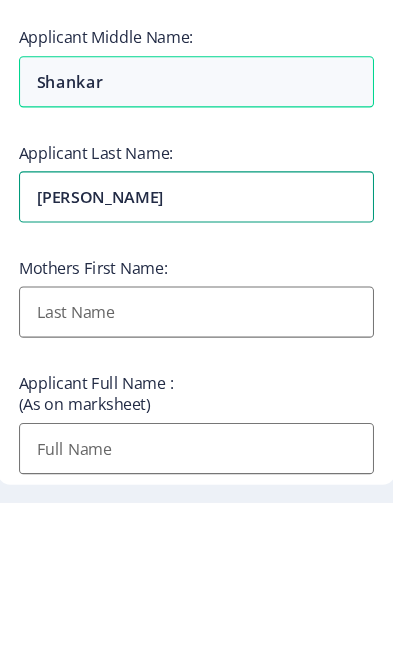 type on "[PERSON_NAME]" 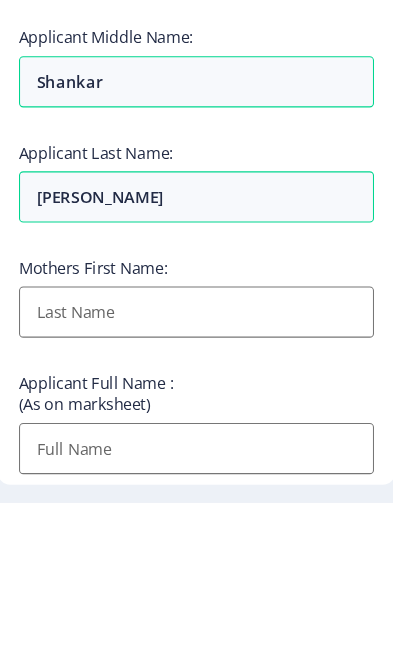 click on "Applicant First Name:" at bounding box center (196, 486) 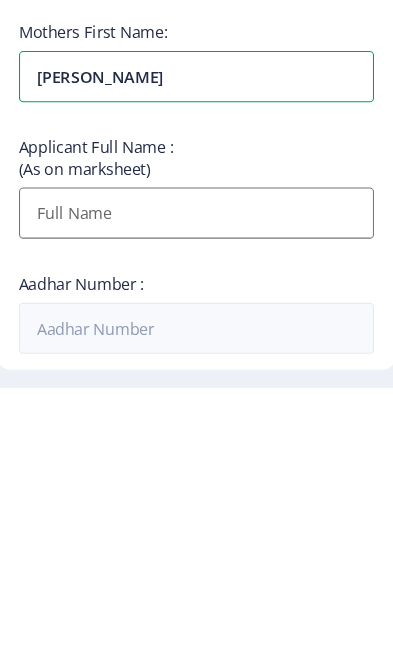 scroll, scrollTop: 237, scrollLeft: 0, axis: vertical 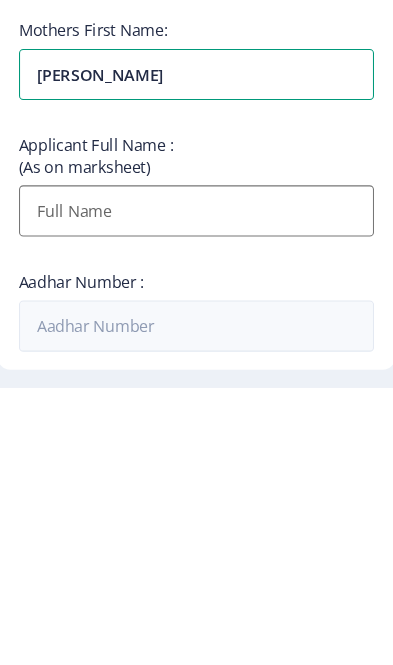 type on "[PERSON_NAME]" 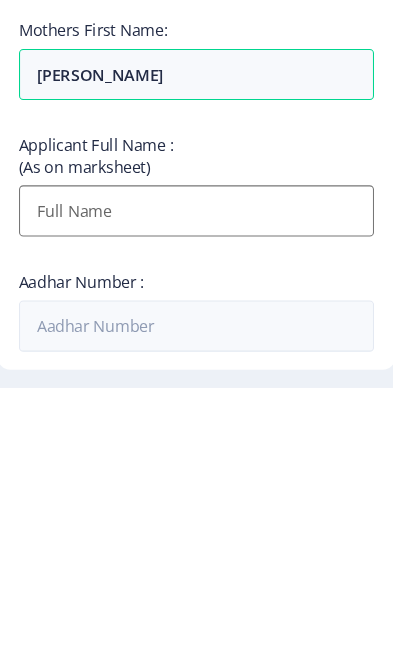 click on "Applicant First Name:" at bounding box center (196, 499) 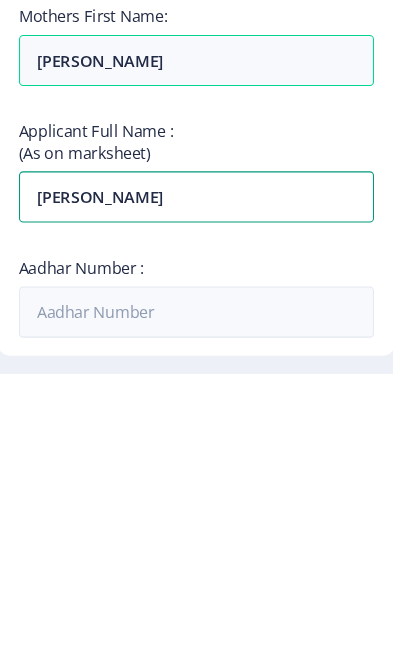 type on "[PERSON_NAME]" 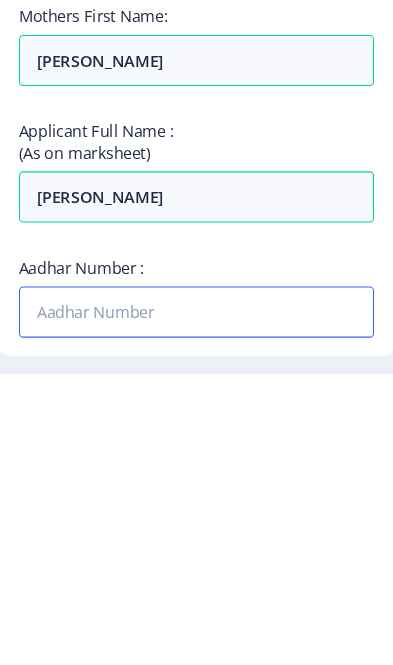 click on "Aadhar Number :" at bounding box center (196, 607) 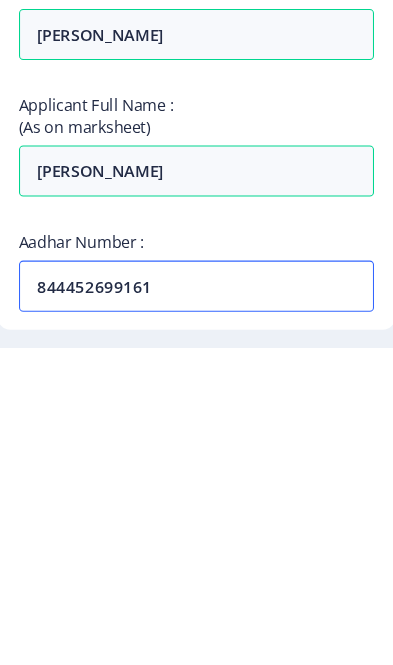 type on "844452699161" 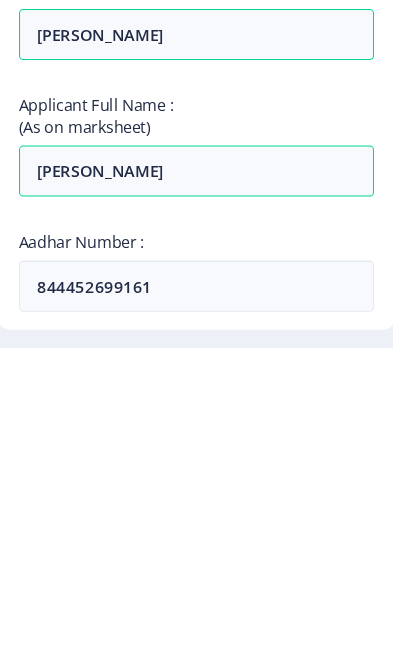 click on "Select Gender [DEMOGRAPHIC_DATA] [DEMOGRAPHIC_DATA] Other" 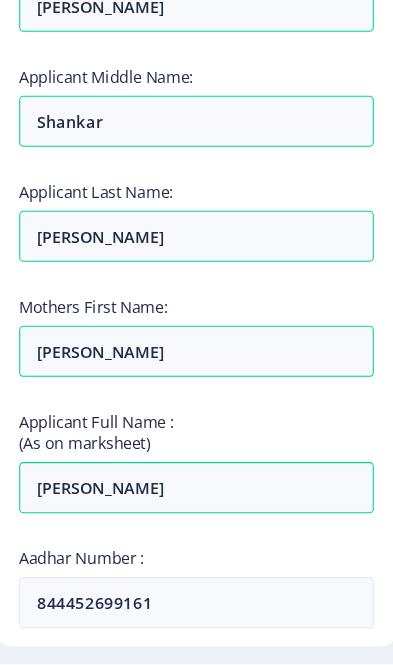 select on "[DEMOGRAPHIC_DATA]" 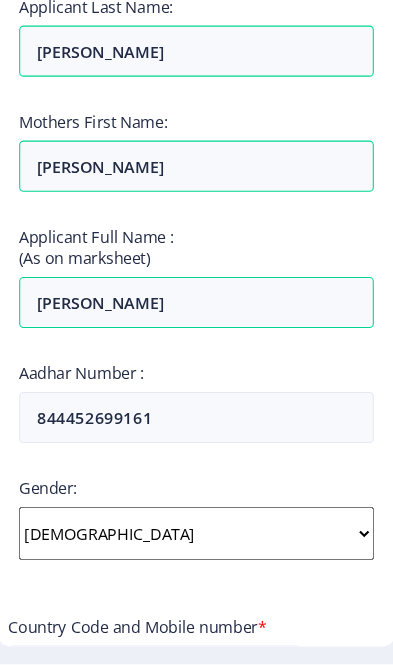 scroll, scrollTop: 526, scrollLeft: 0, axis: vertical 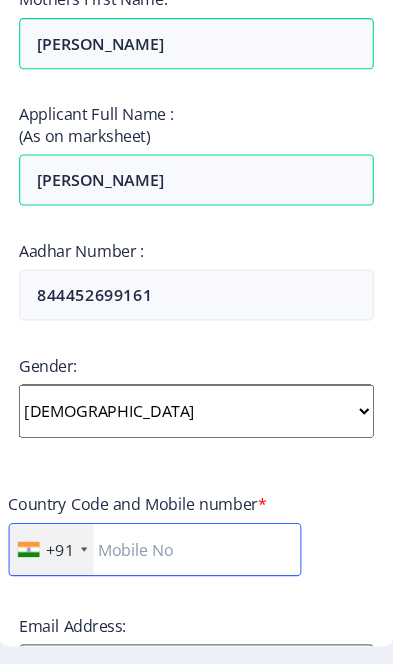 click 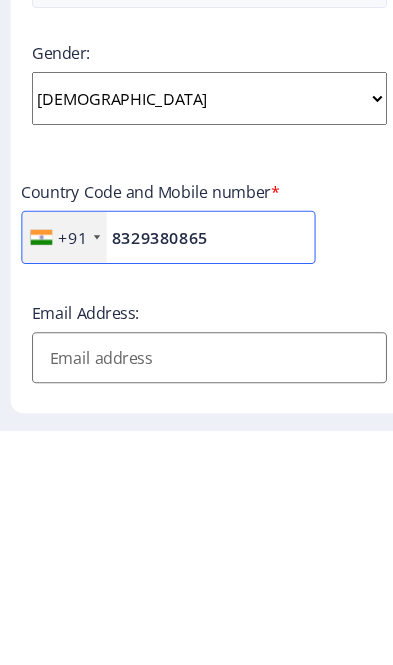 scroll, scrollTop: 606, scrollLeft: 0, axis: vertical 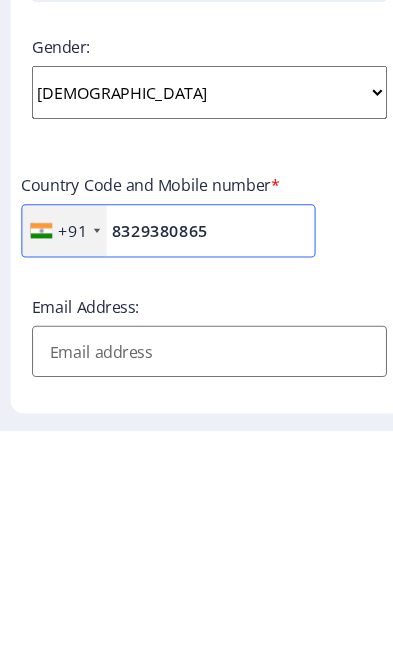 type on "8329380865" 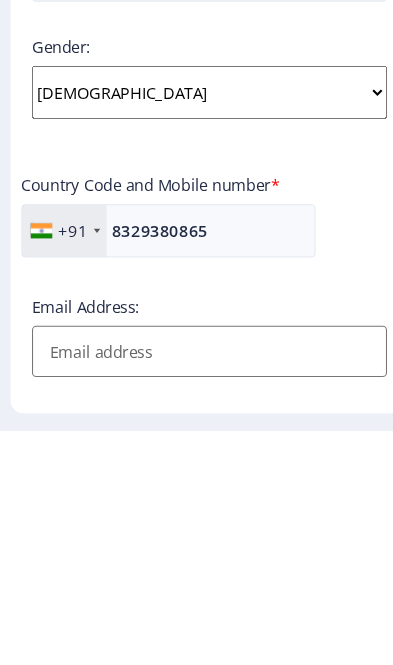 click on "Email Address:" at bounding box center (196, 590) 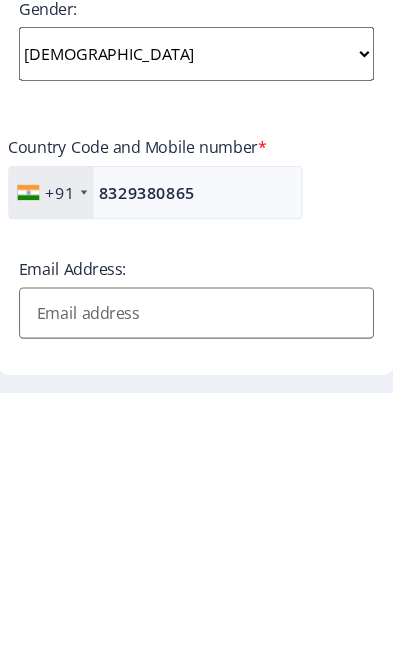 type on "A" 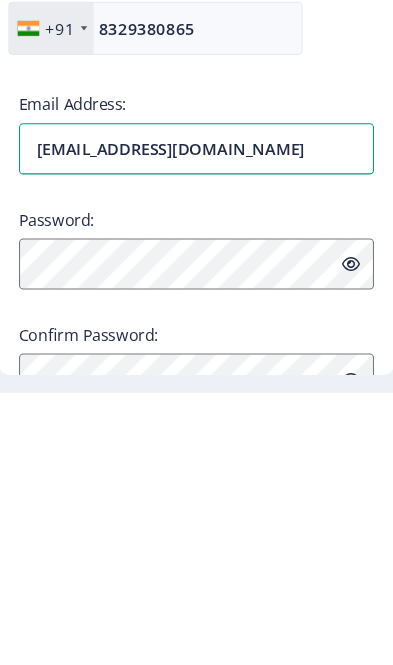 scroll, scrollTop: 759, scrollLeft: 0, axis: vertical 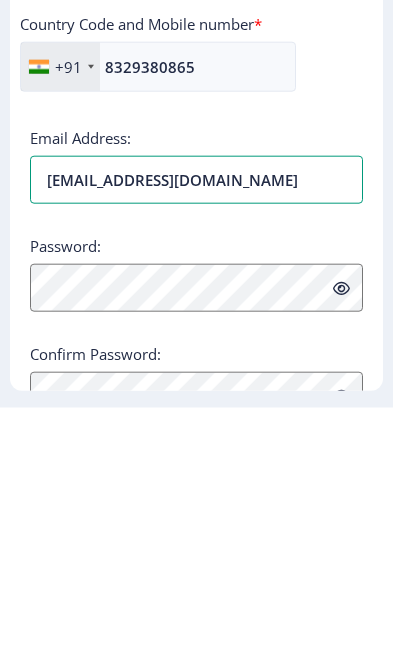 type on "[EMAIL_ADDRESS][DOMAIN_NAME]" 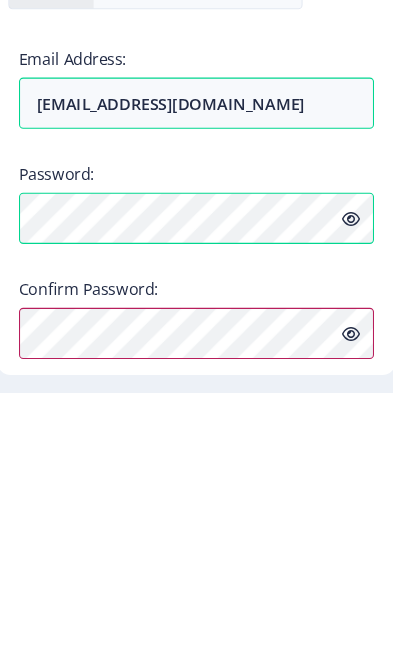 scroll, scrollTop: 801, scrollLeft: 0, axis: vertical 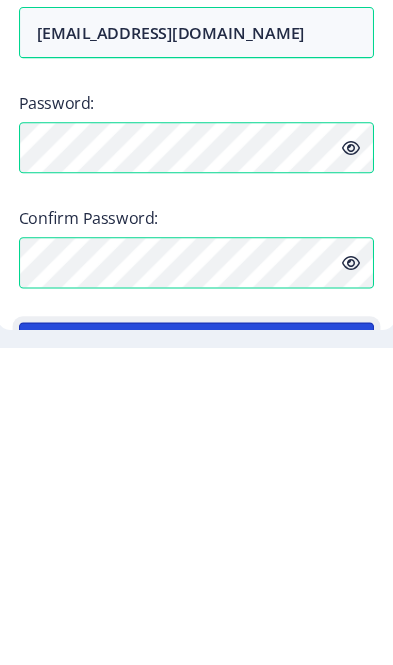 click on "Proceed" 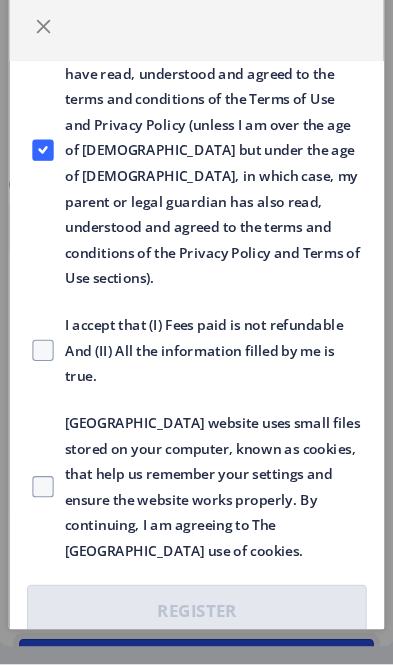 scroll, scrollTop: 180, scrollLeft: 0, axis: vertical 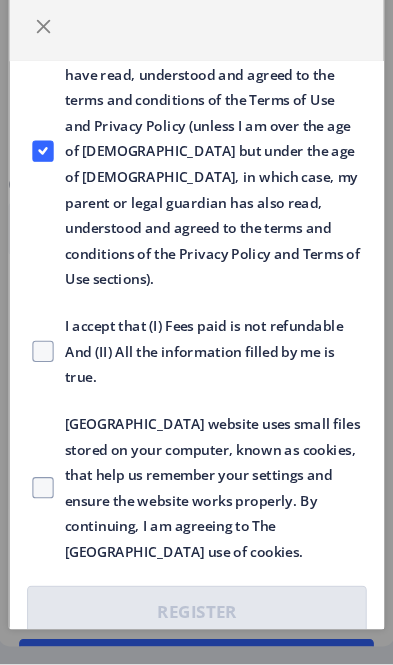 click on "I accept that (I) Fees paid is not refundable And (II) All the information filled by me is true." 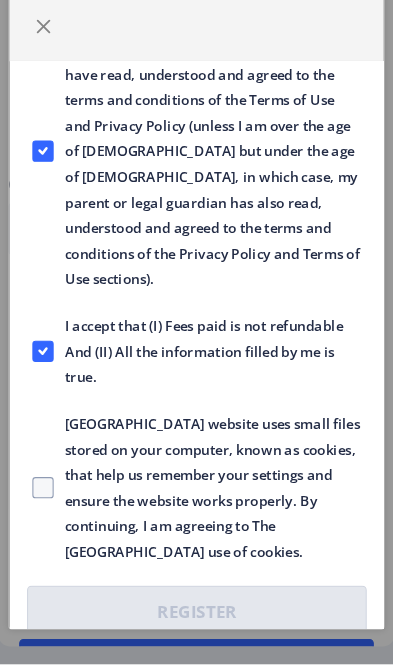 click 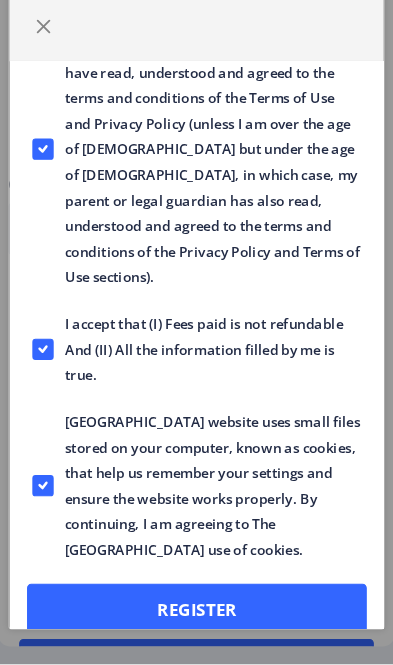 scroll, scrollTop: 180, scrollLeft: 0, axis: vertical 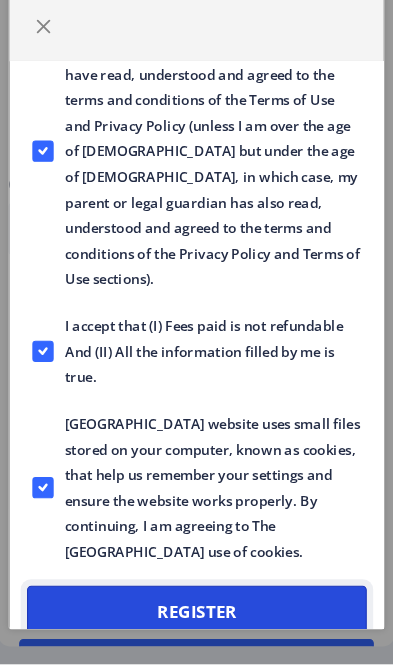 click on "Register" 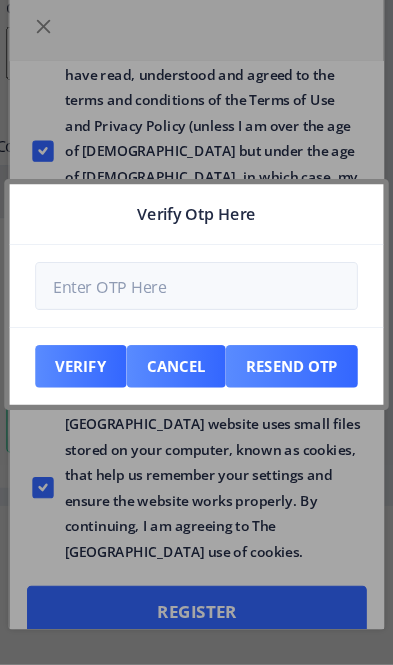 scroll, scrollTop: 0, scrollLeft: 0, axis: both 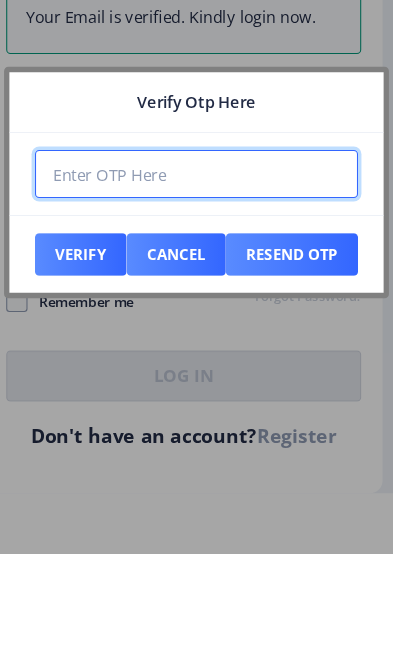 click at bounding box center [196, 309] 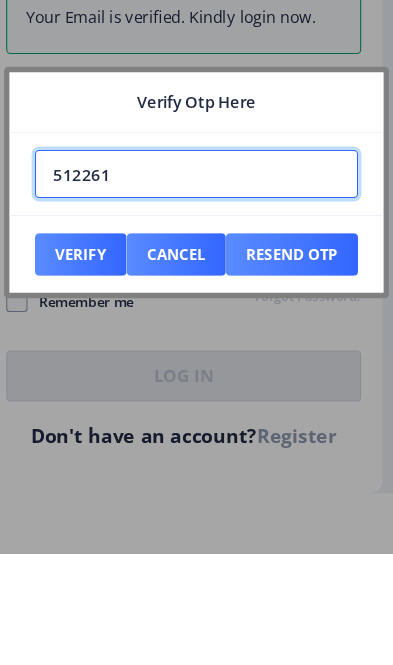 type on "512261" 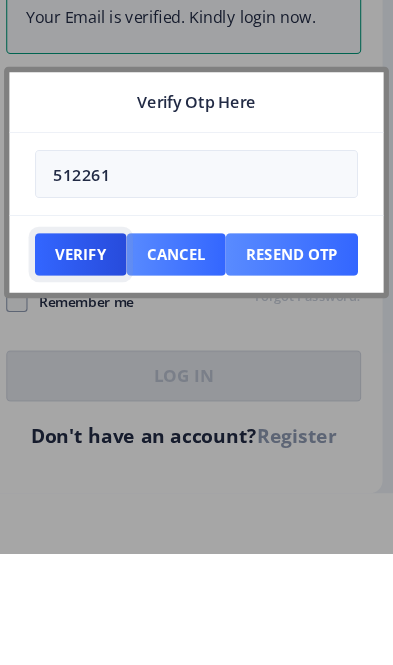 click on "Verify" at bounding box center [88, 385] 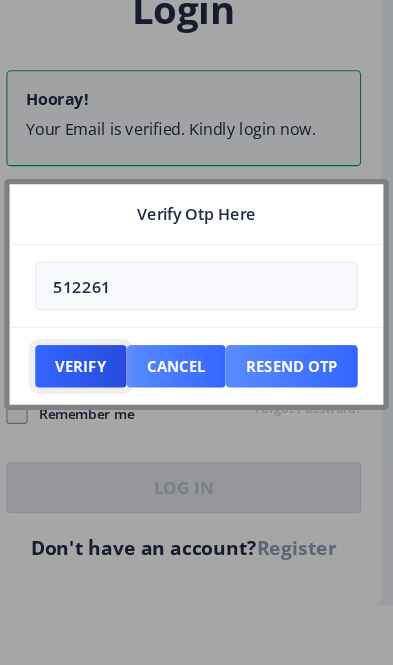 scroll, scrollTop: 108, scrollLeft: 0, axis: vertical 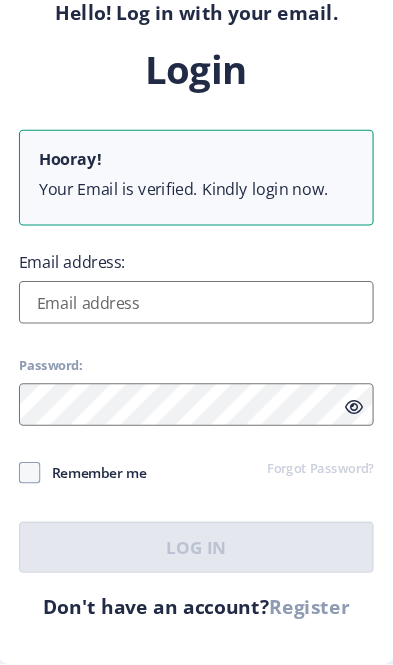 click on "Email address:" at bounding box center (196, 325) 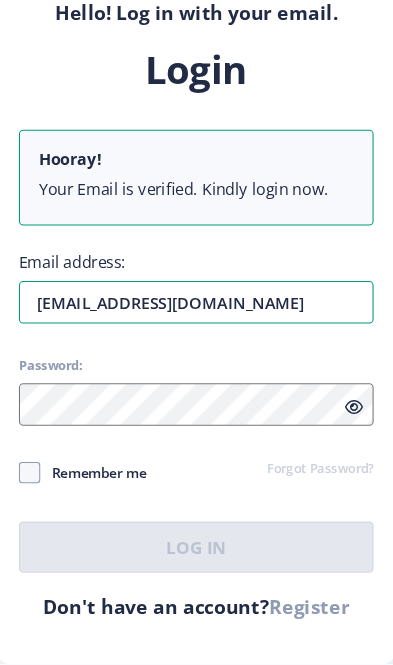 click on "[EMAIL_ADDRESS][DOMAIN_NAME]" at bounding box center (196, 325) 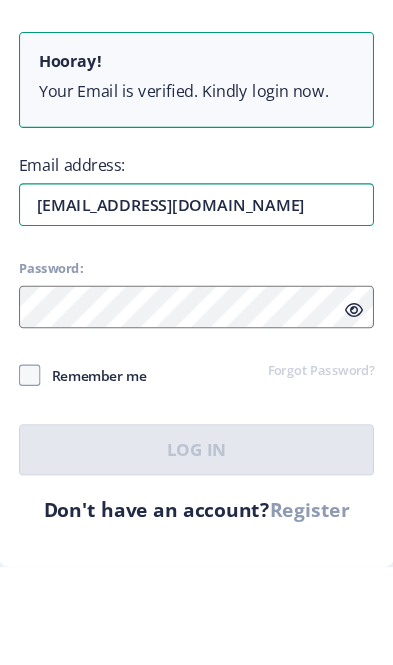 type on "[EMAIL_ADDRESS][DOMAIN_NAME]" 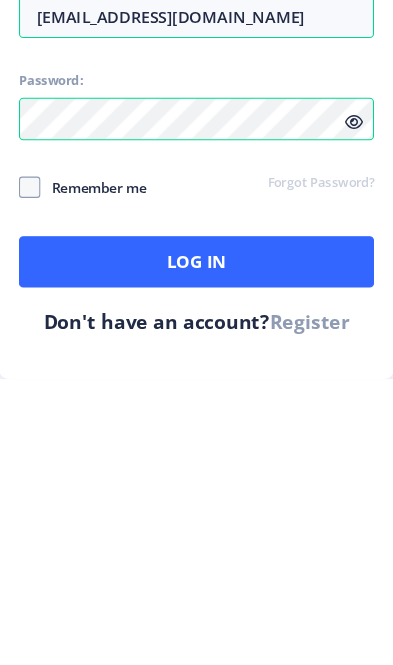 click on "Login Hooray! Your Email is verified. Kindly login now. Email address: [EMAIL_ADDRESS][DOMAIN_NAME] Password: Remember me Forgot Password?  Log In   Don't have an account?  Register" 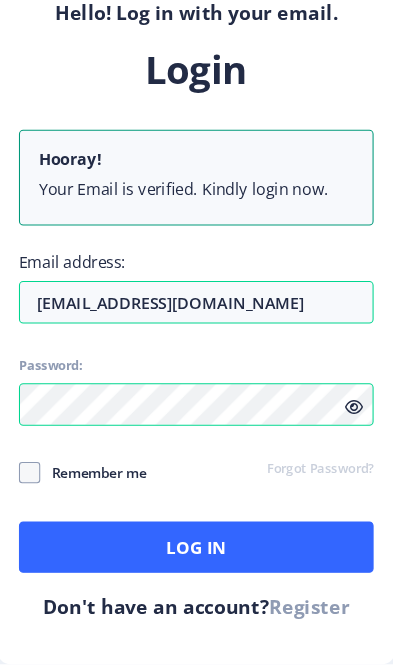 click on "Remember me" 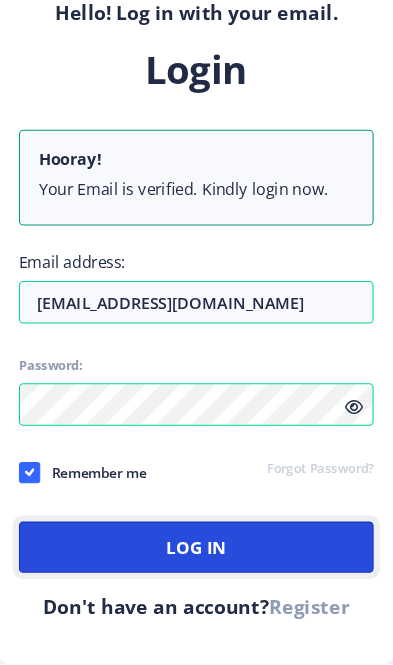 click on "Log In" 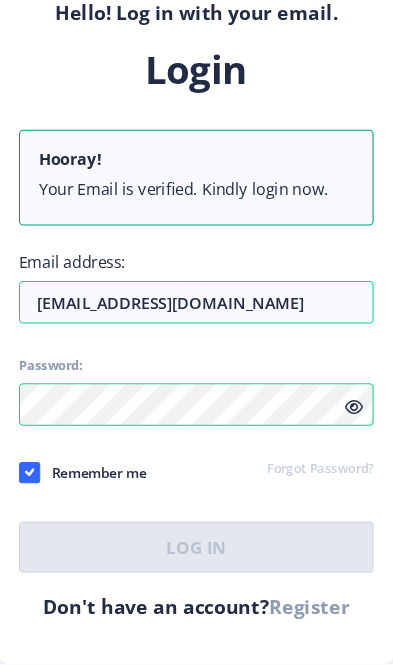 scroll, scrollTop: 40, scrollLeft: 0, axis: vertical 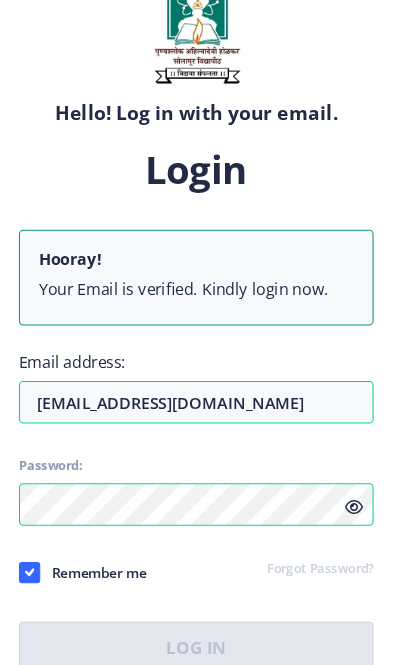 select 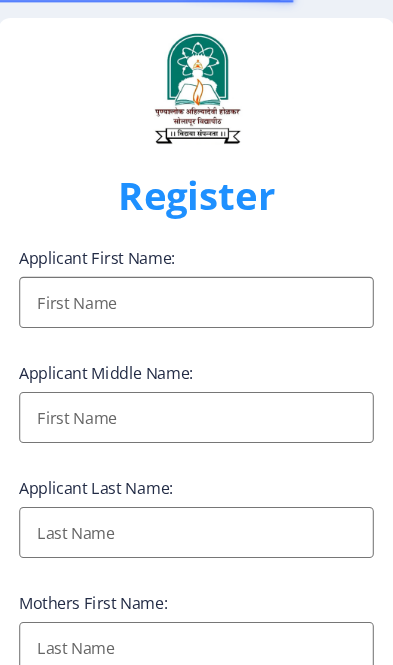 scroll, scrollTop: 0, scrollLeft: 0, axis: both 